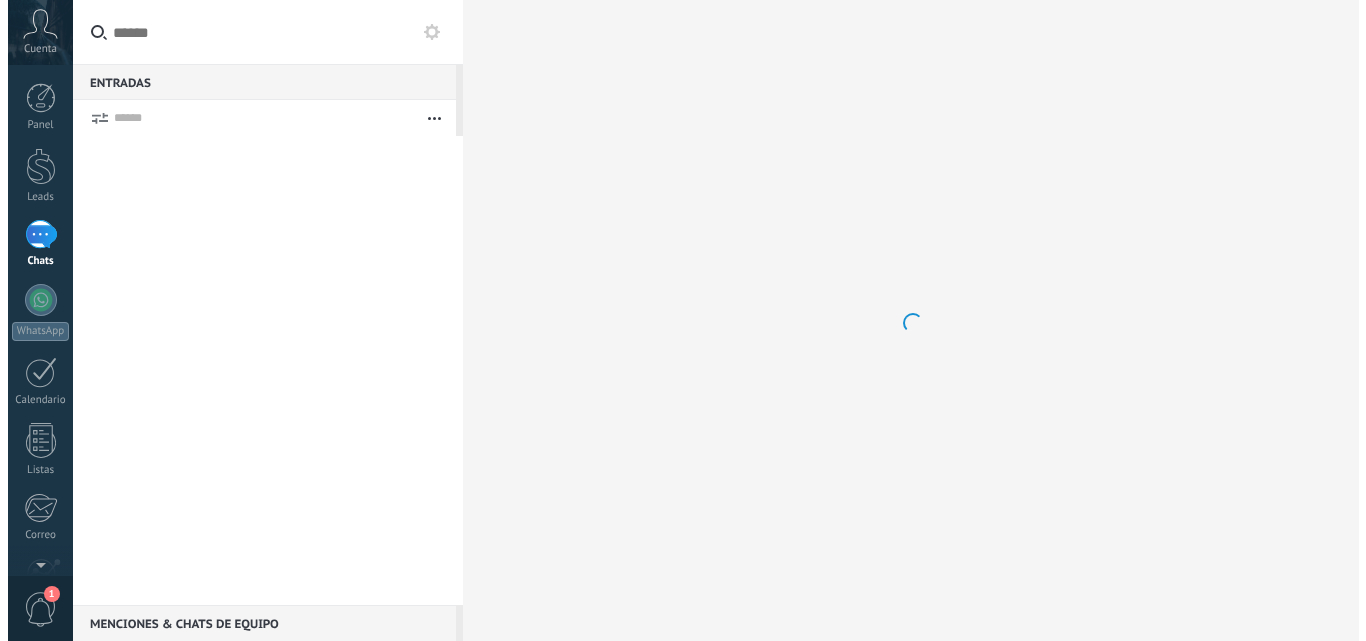 scroll, scrollTop: 0, scrollLeft: 0, axis: both 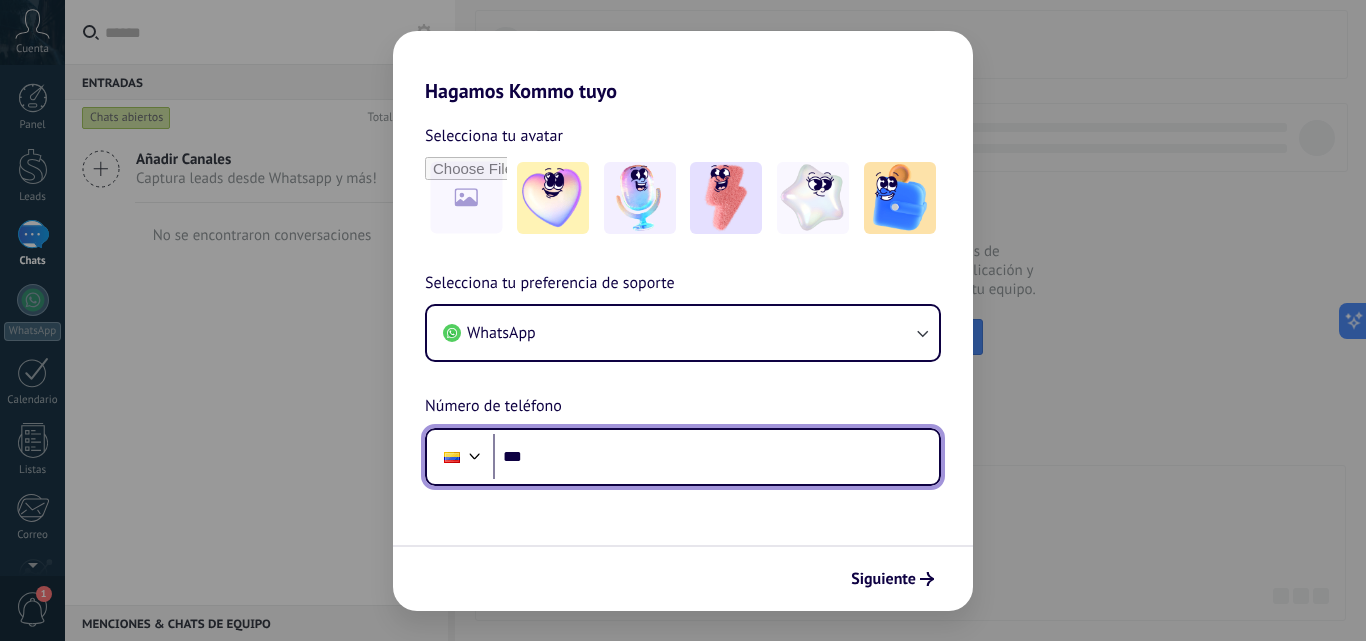 click on "***" at bounding box center (716, 457) 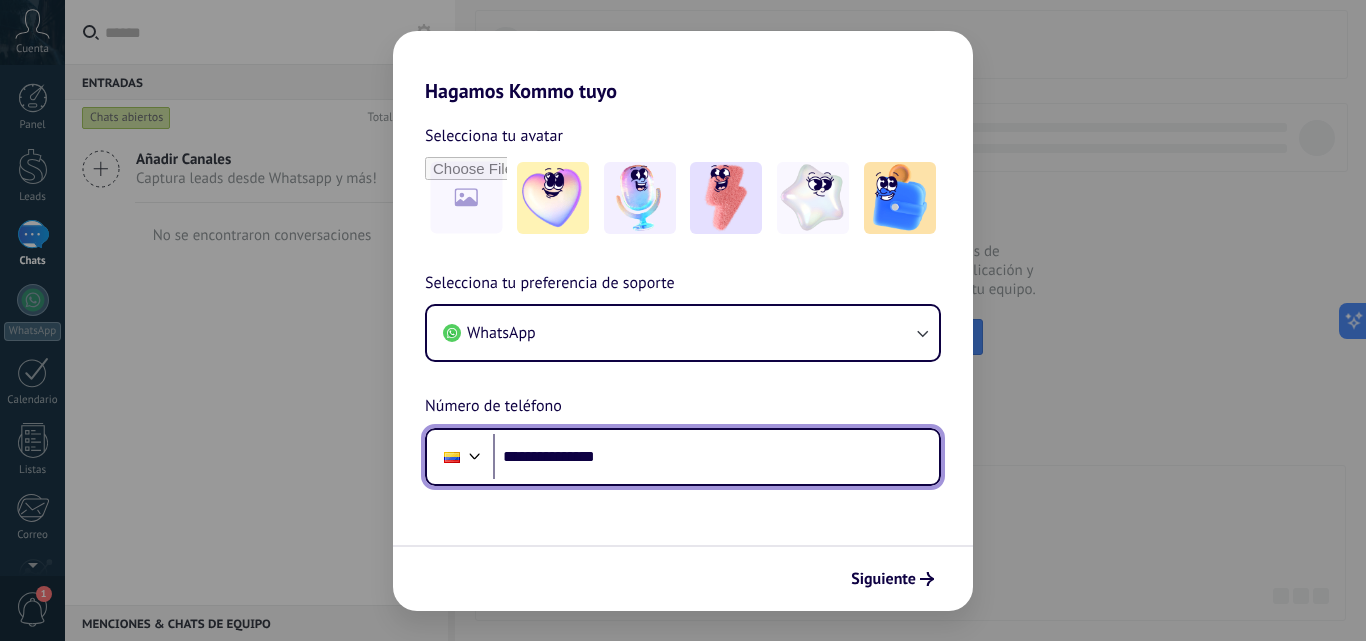 type on "**********" 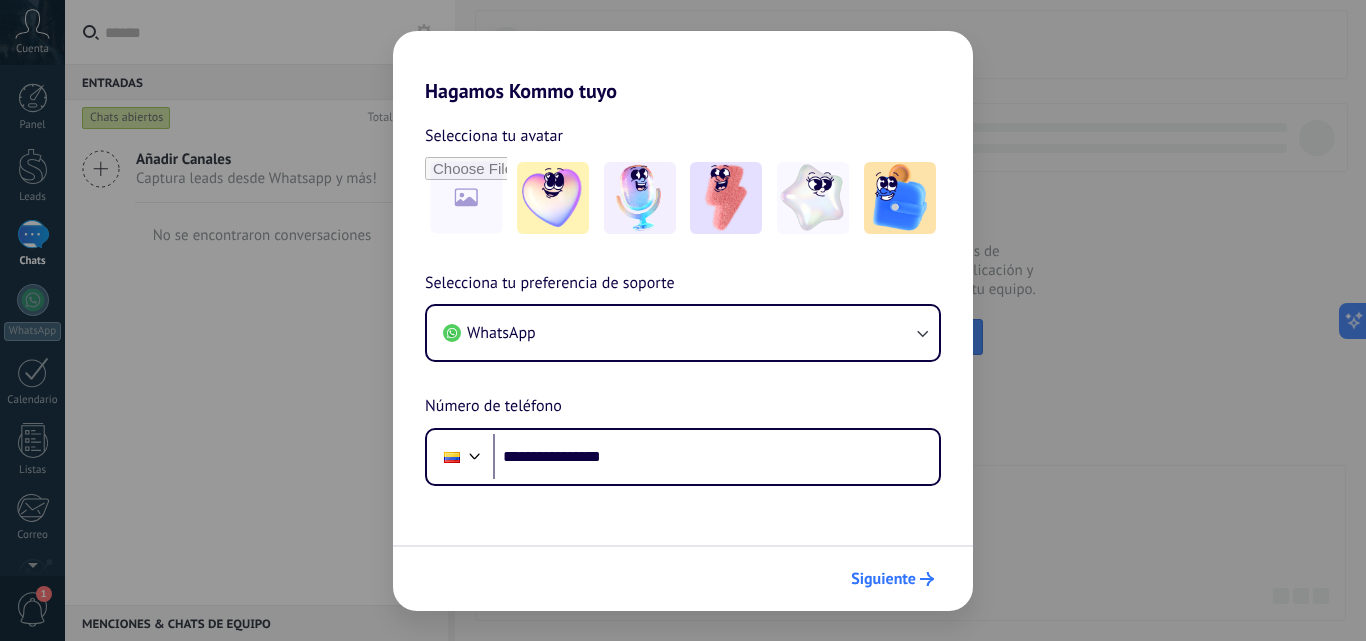 click on "Siguiente" at bounding box center [883, 579] 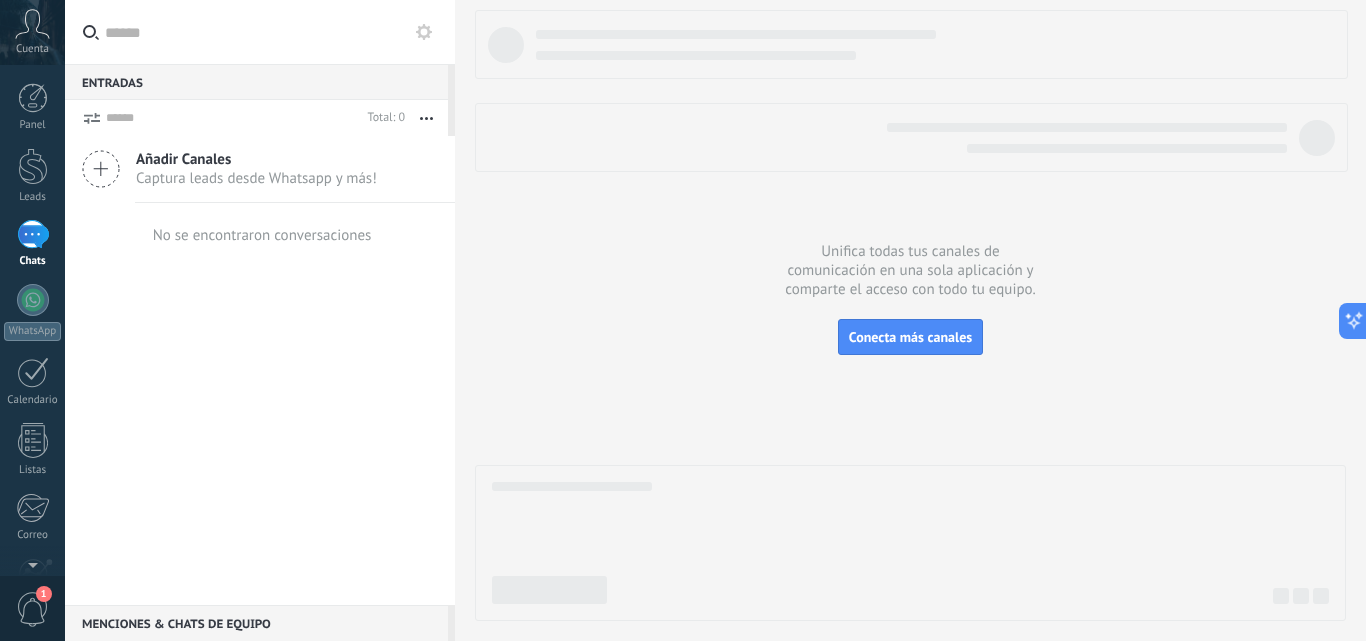 scroll, scrollTop: 0, scrollLeft: 0, axis: both 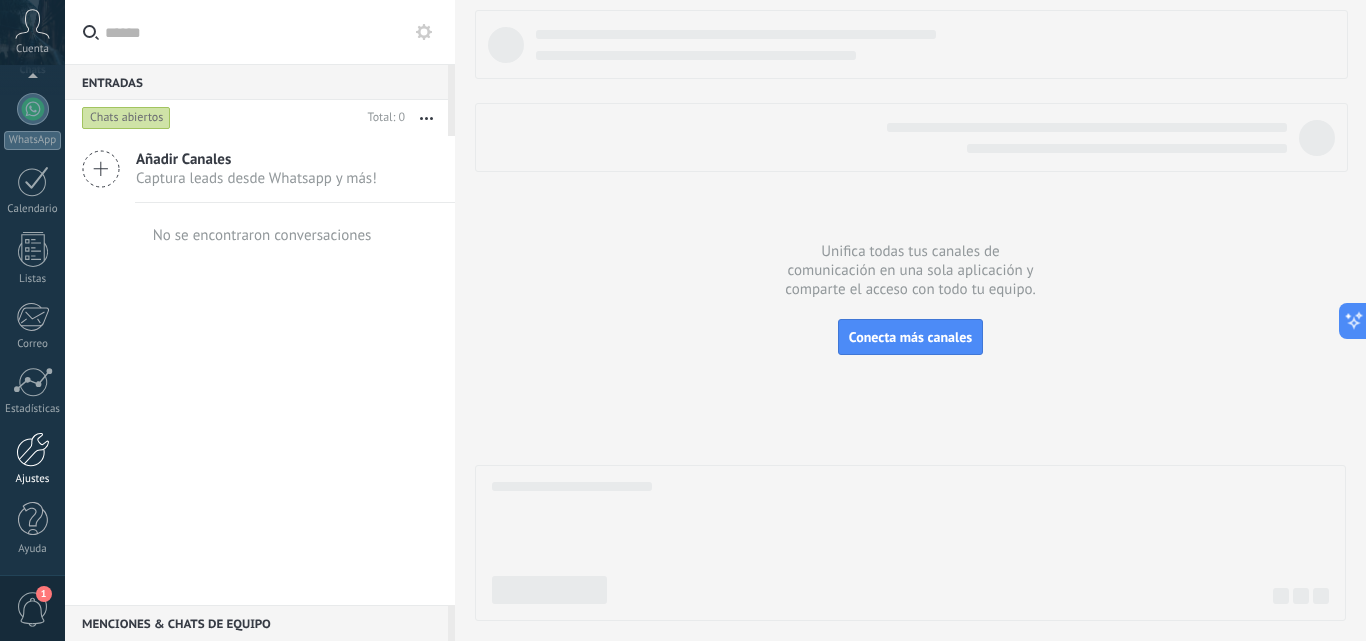 click on "Ajustes" at bounding box center [32, 459] 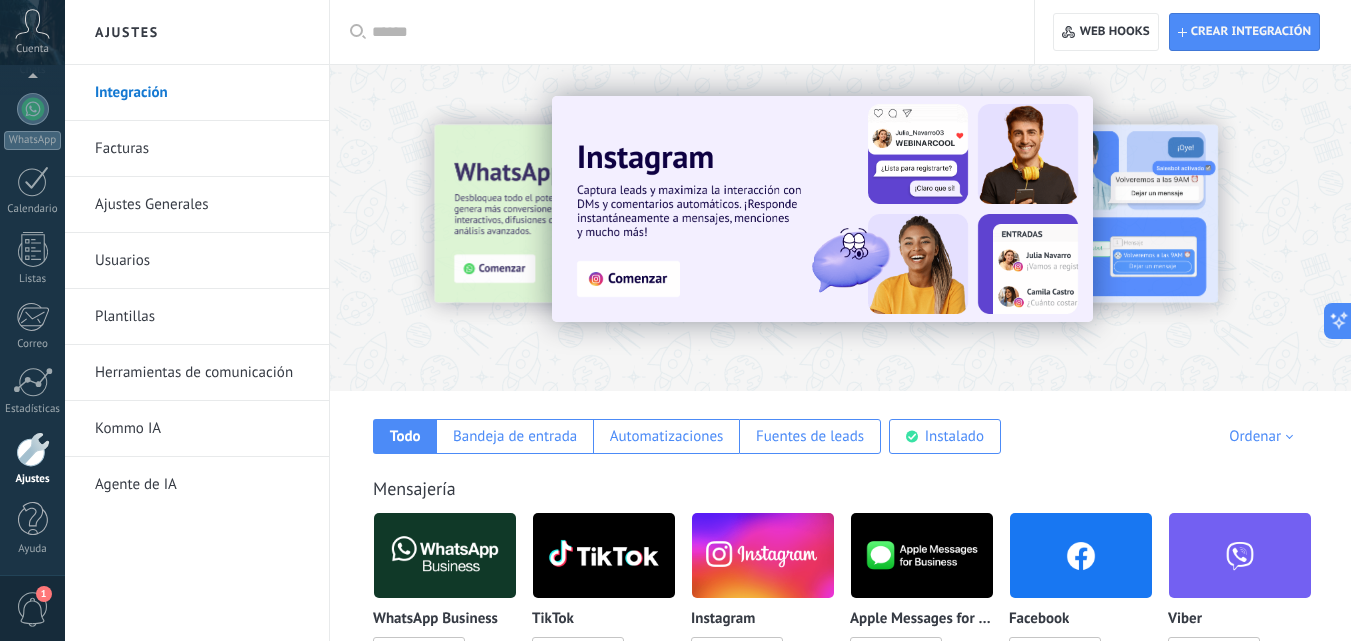 click on "Integración" at bounding box center [202, 93] 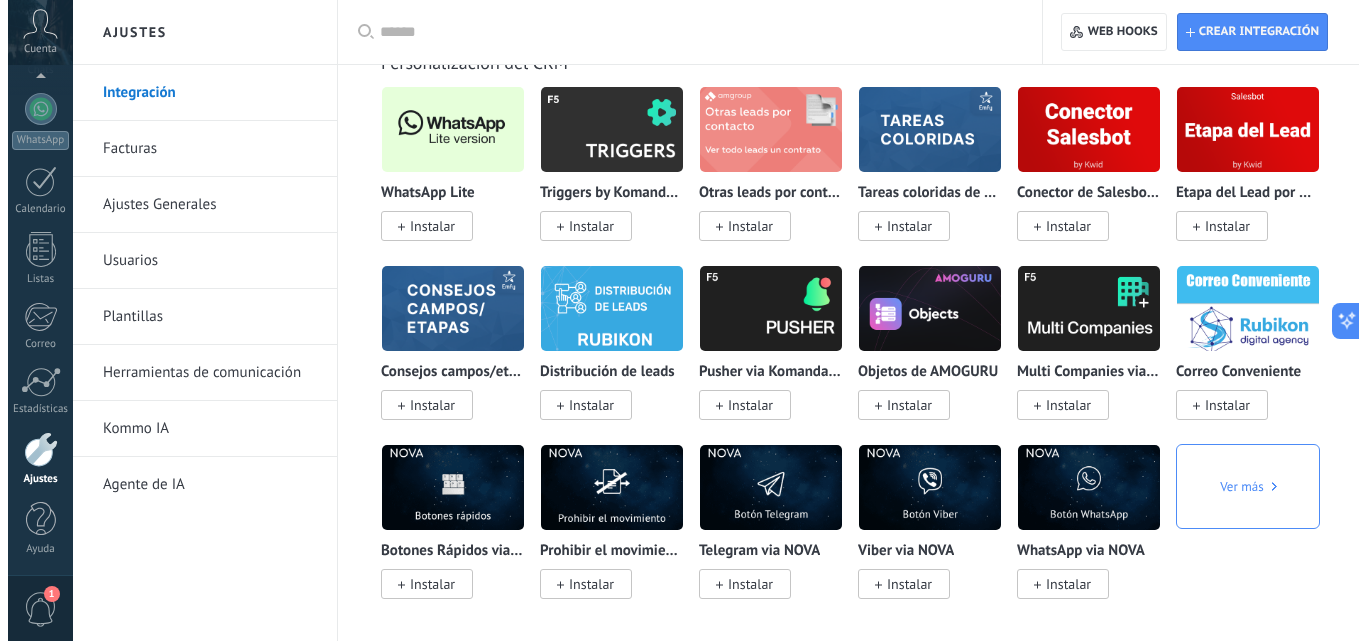 scroll, scrollTop: 4600, scrollLeft: 0, axis: vertical 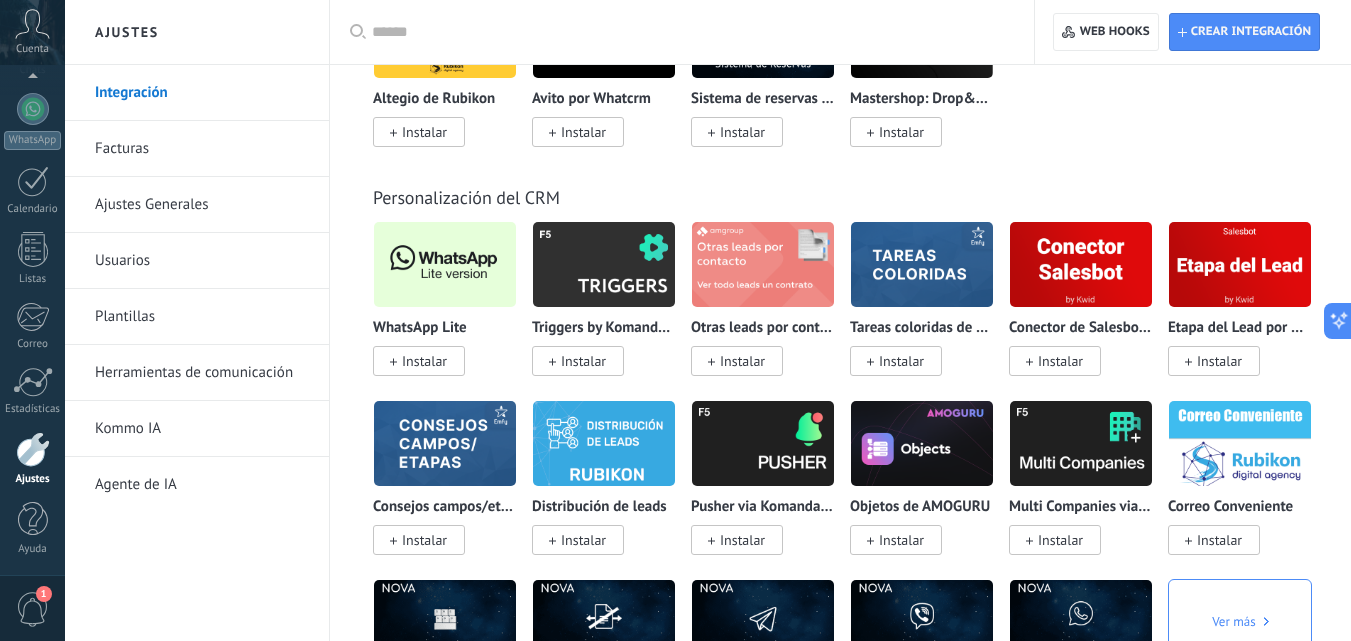 click on "Instalar" at bounding box center [424, 361] 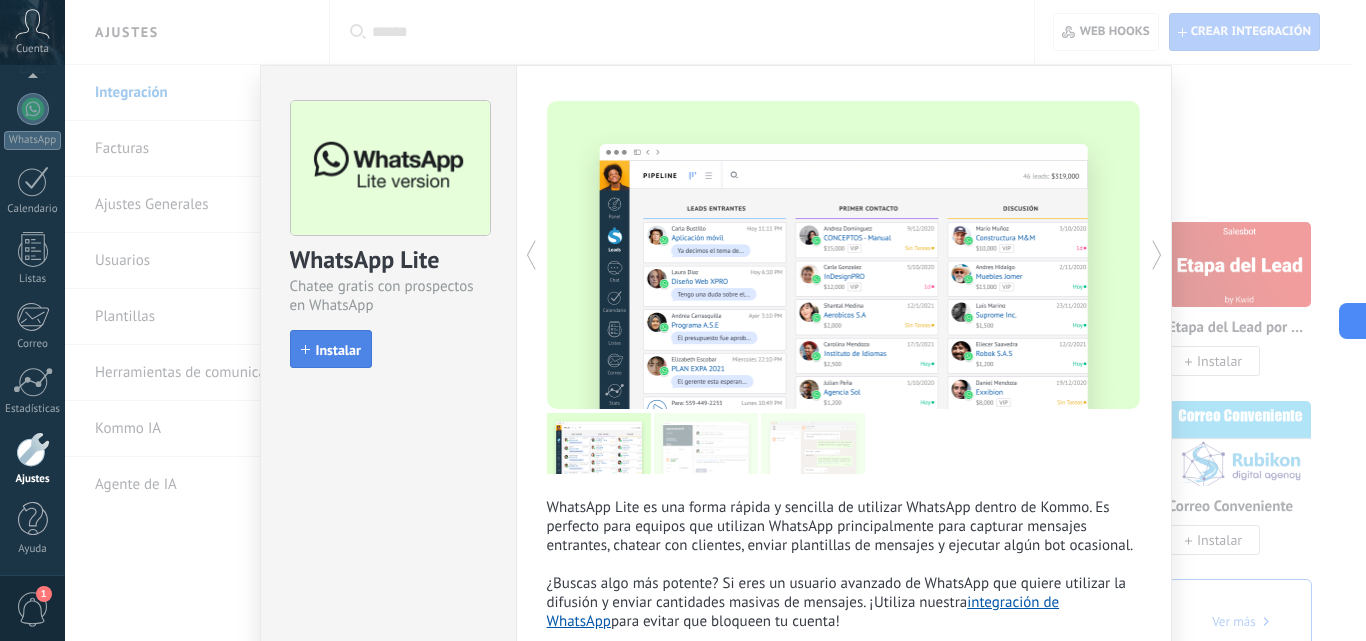 click on "Instalar" at bounding box center (338, 350) 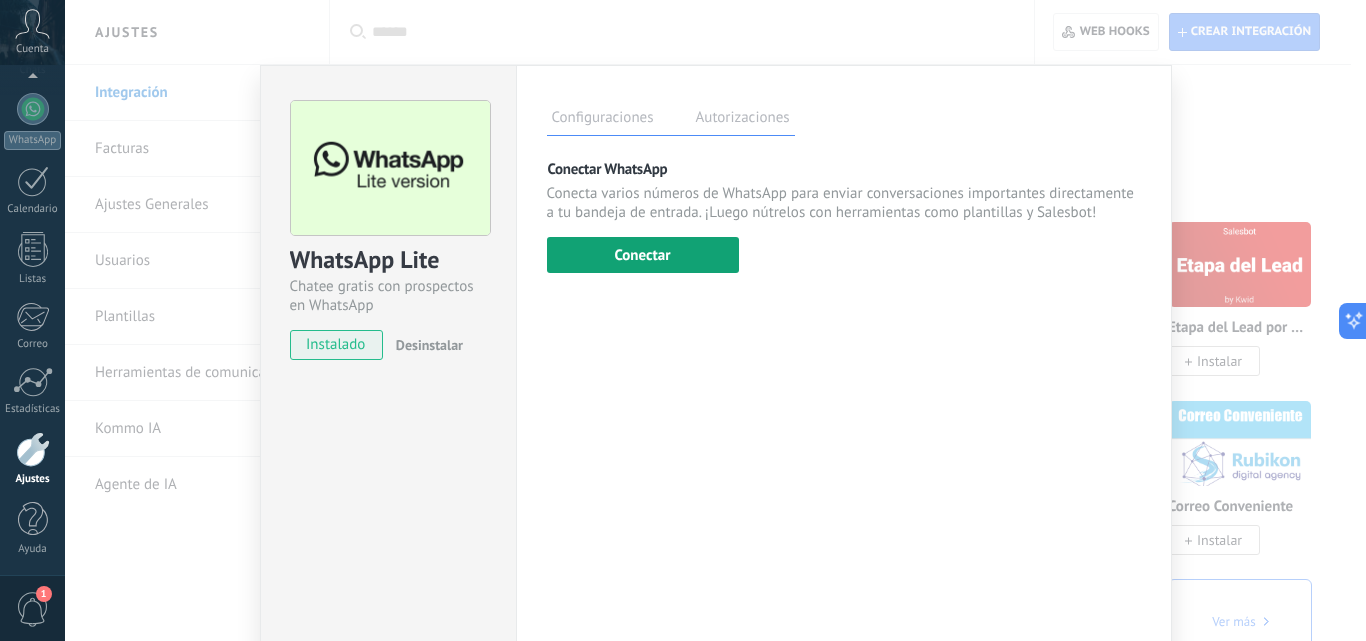 click on "Conectar" at bounding box center (643, 255) 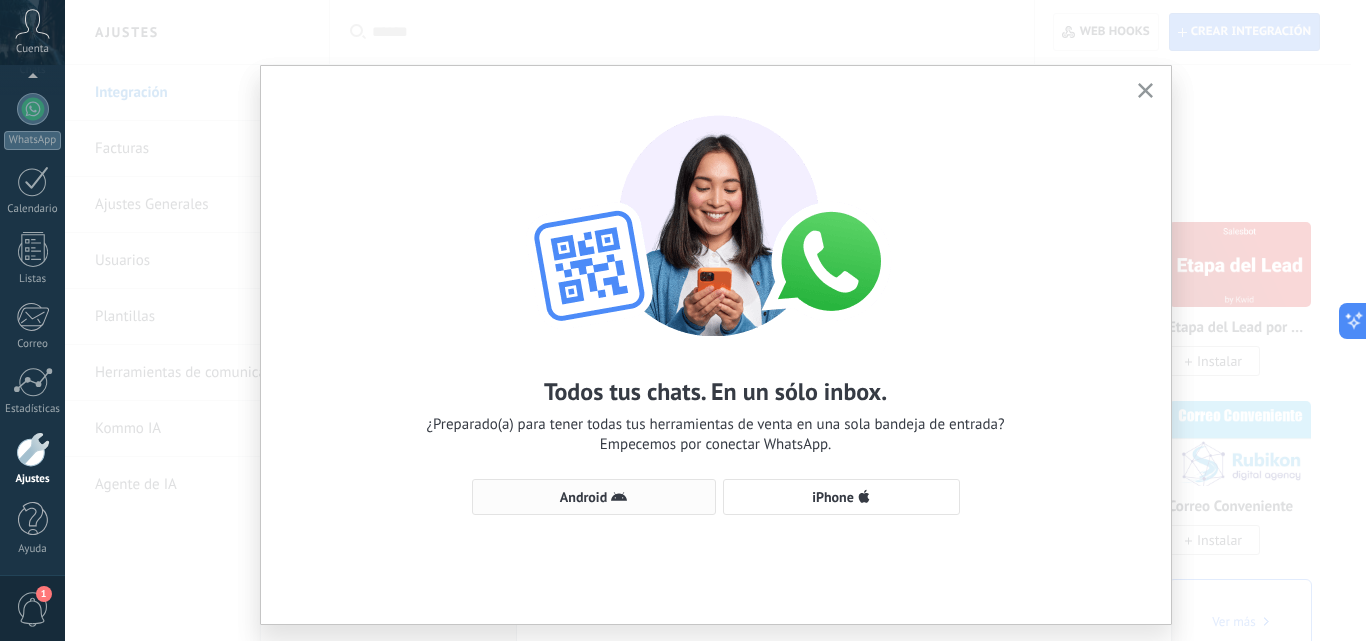 click on "Android" at bounding box center [594, 497] 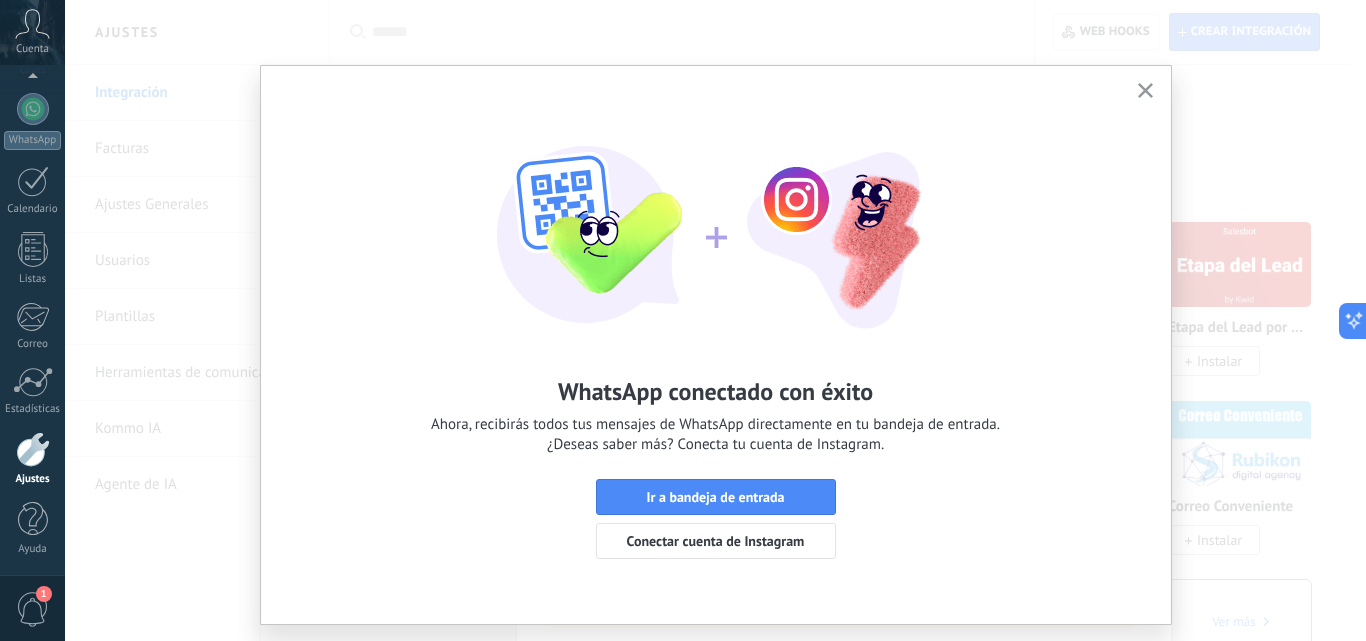 click 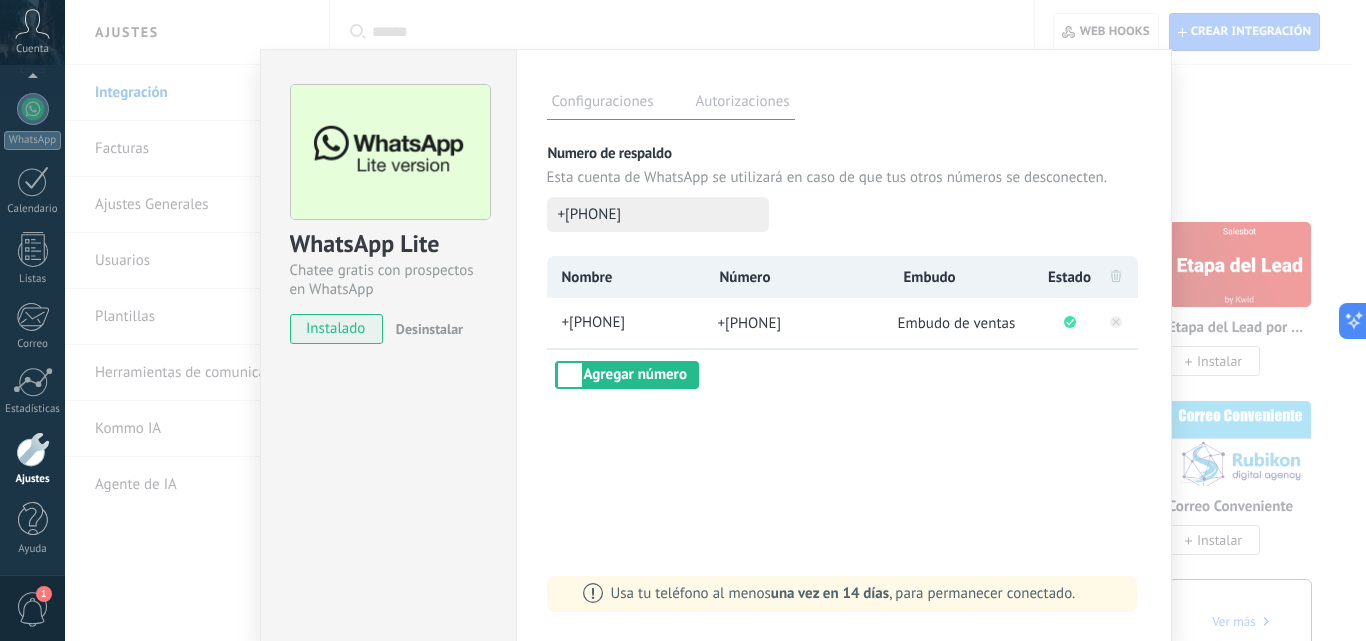 scroll, scrollTop: 0, scrollLeft: 0, axis: both 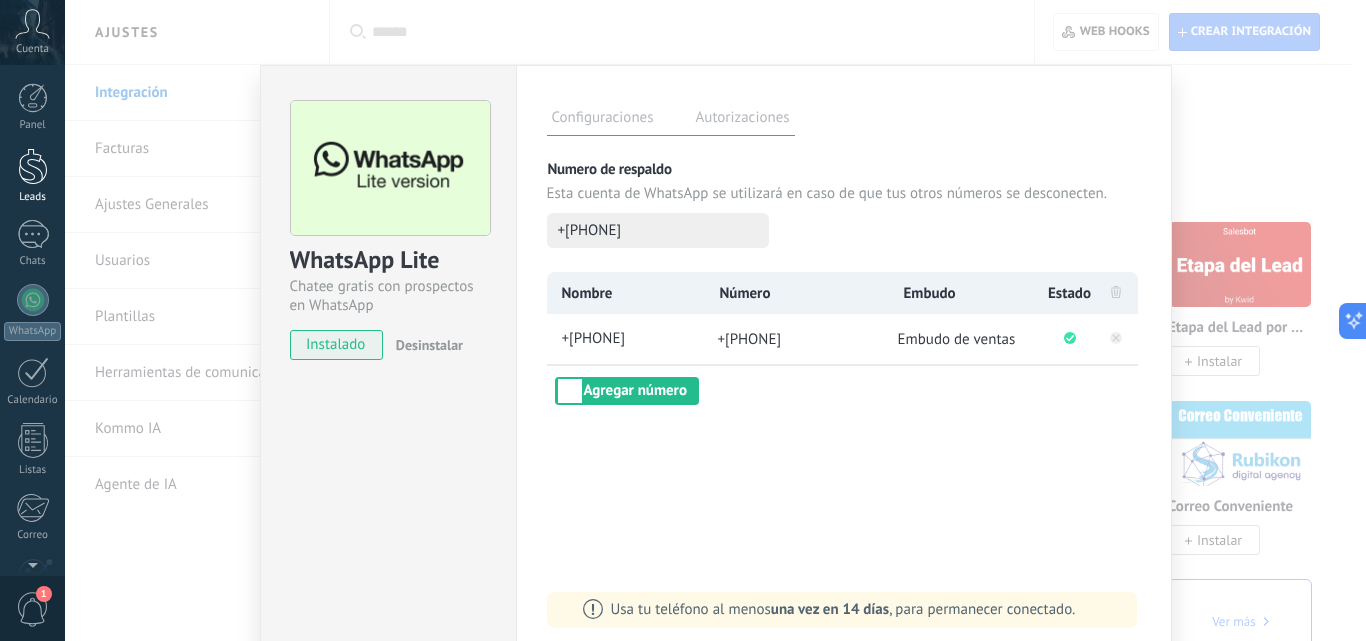 click at bounding box center (33, 166) 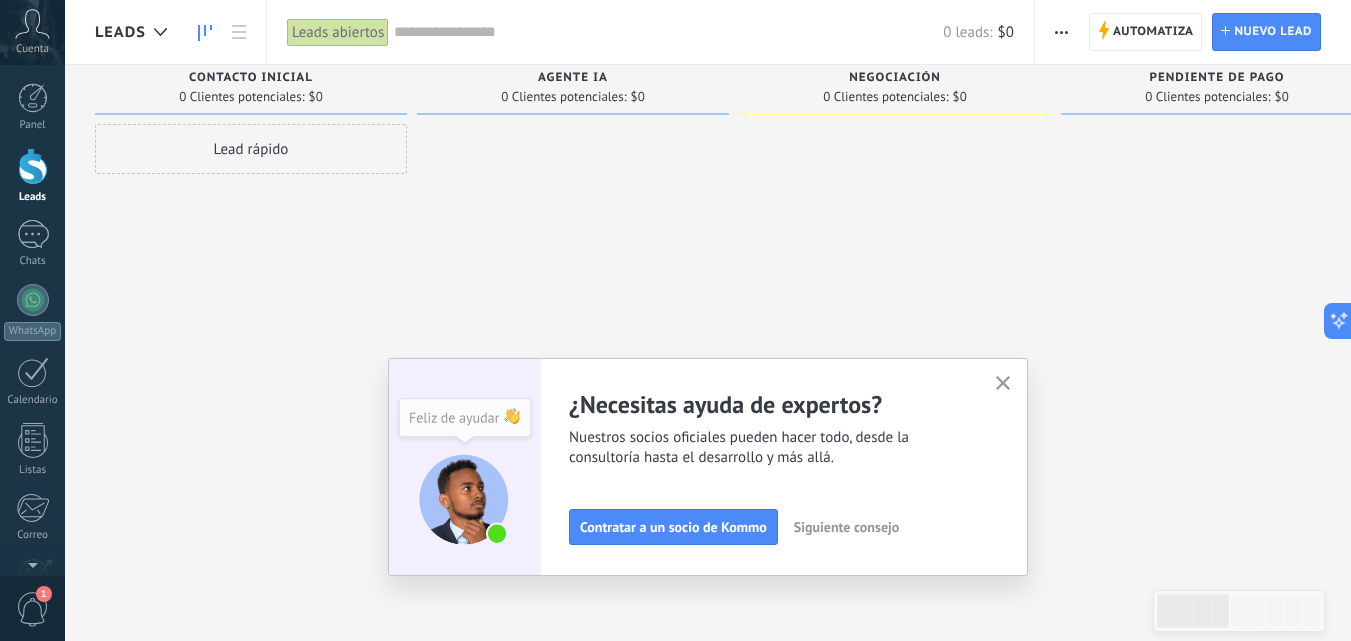 scroll, scrollTop: 0, scrollLeft: 0, axis: both 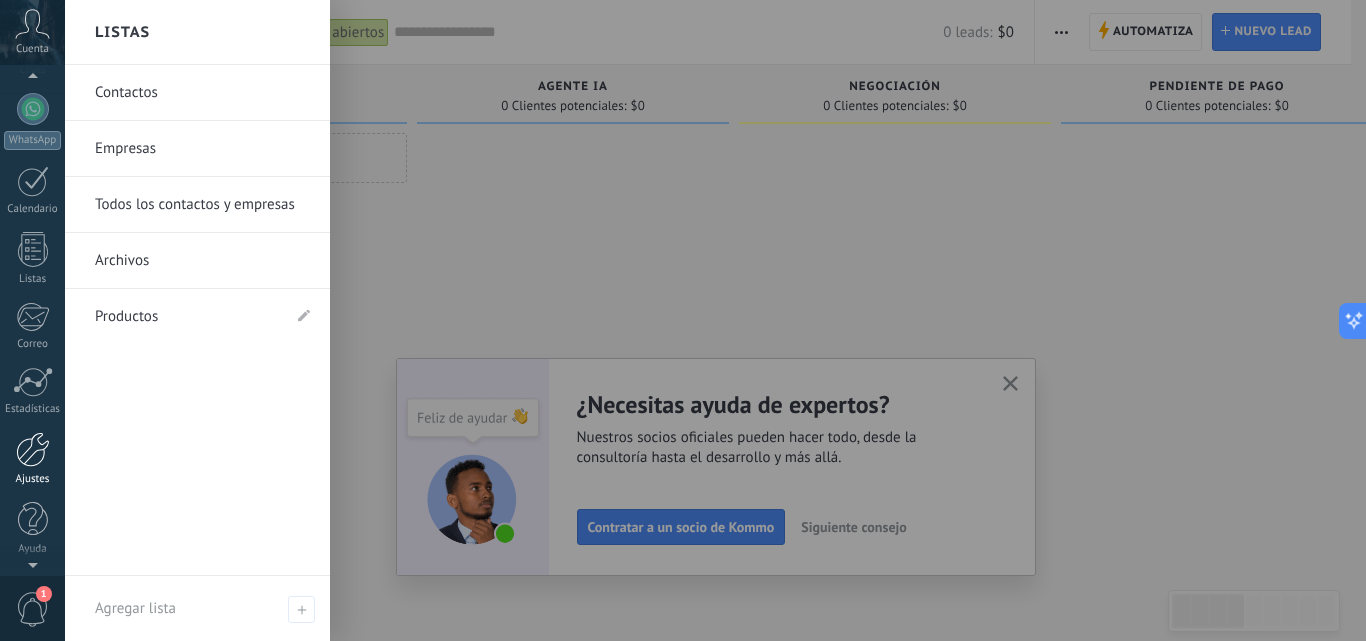 click at bounding box center (33, 449) 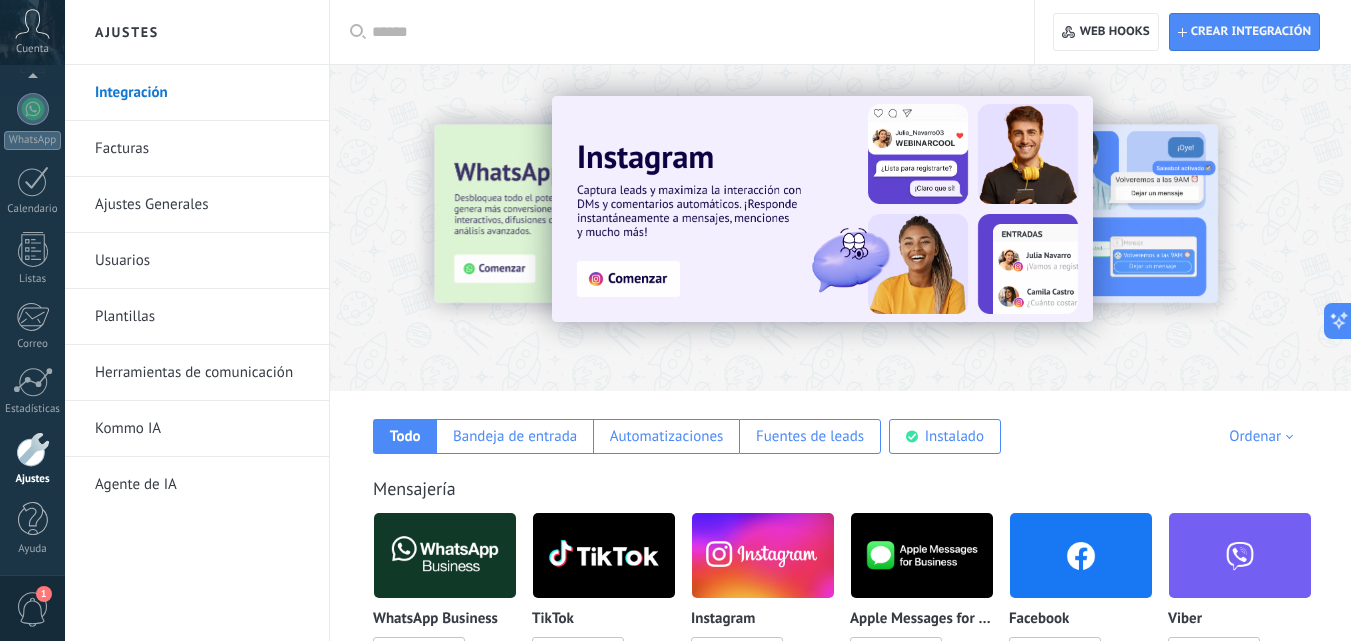 click on "Plantillas" at bounding box center (202, 317) 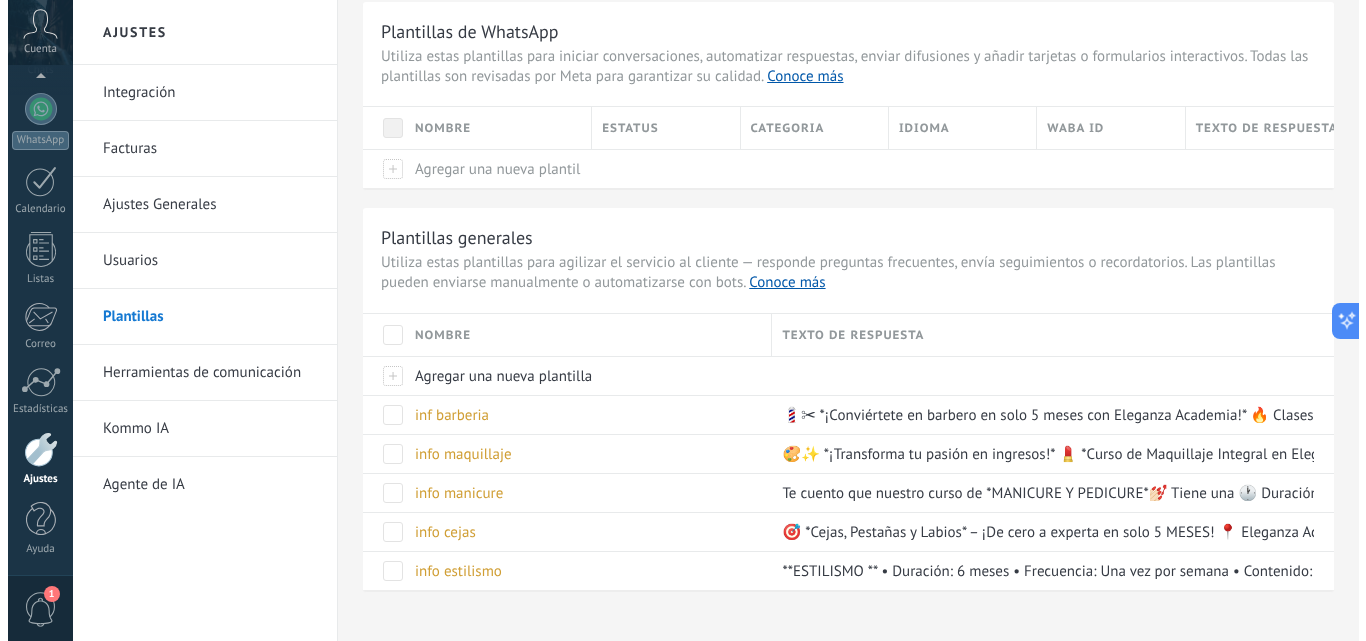scroll, scrollTop: 96, scrollLeft: 0, axis: vertical 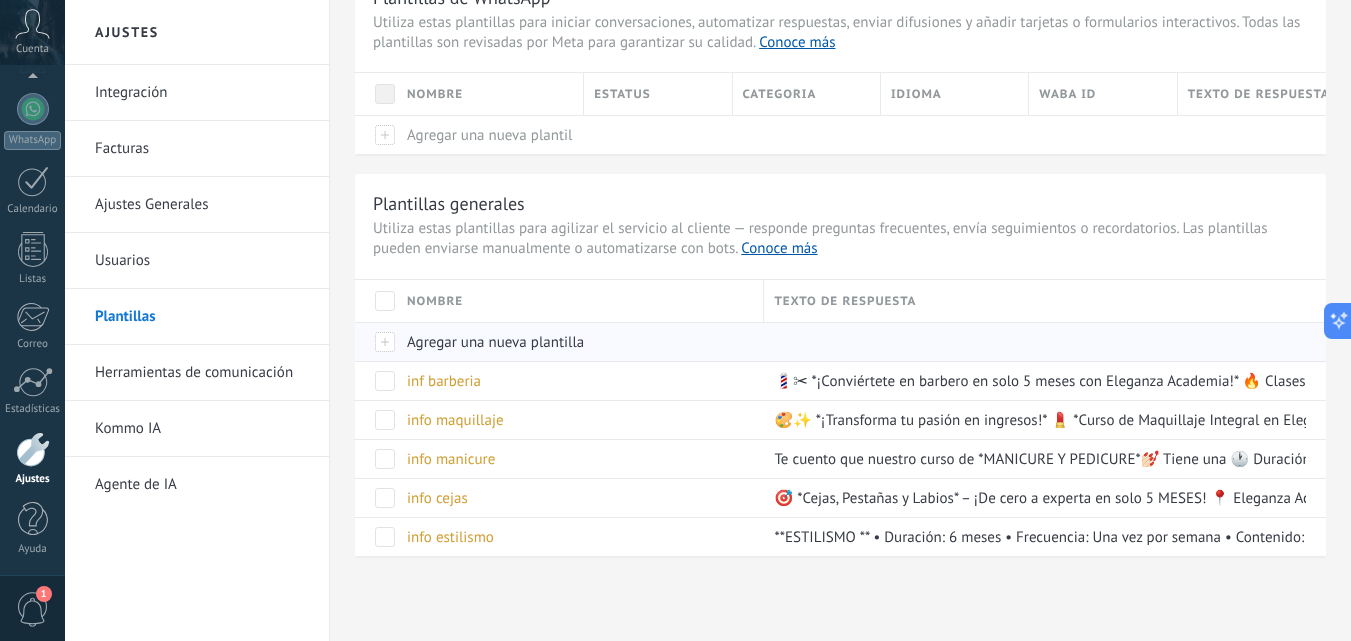 click on "Agregar una nueva plantilla" at bounding box center [495, 342] 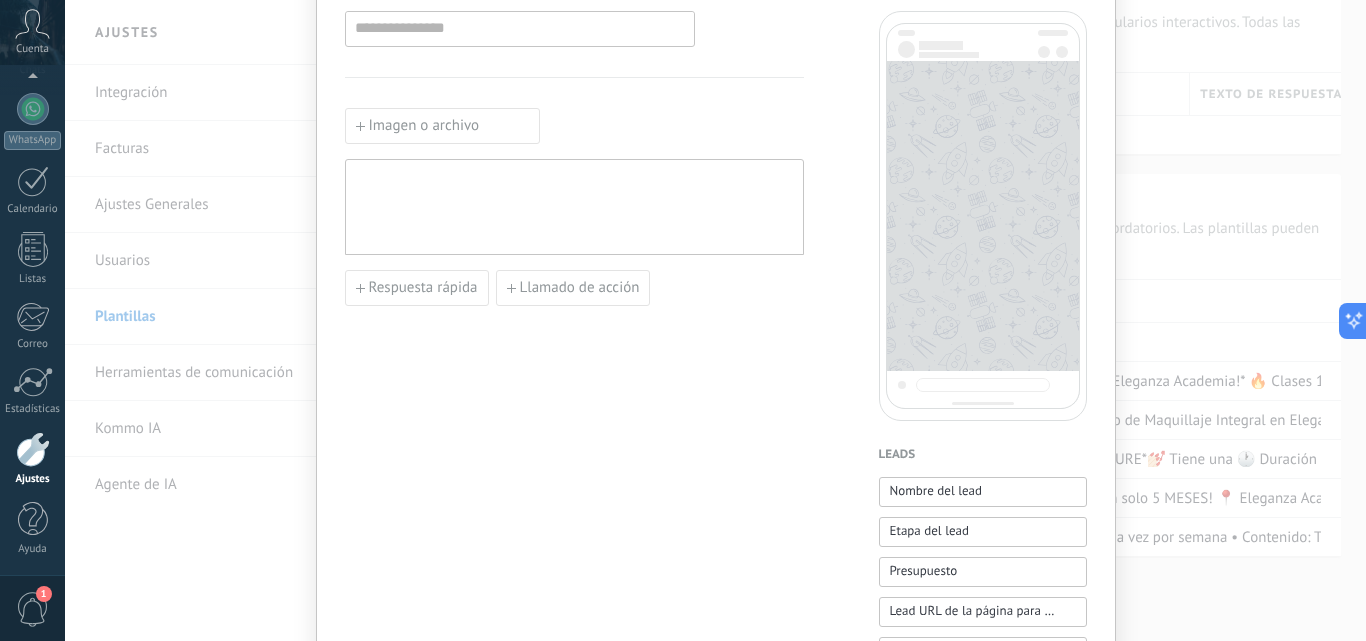 scroll, scrollTop: 0, scrollLeft: 0, axis: both 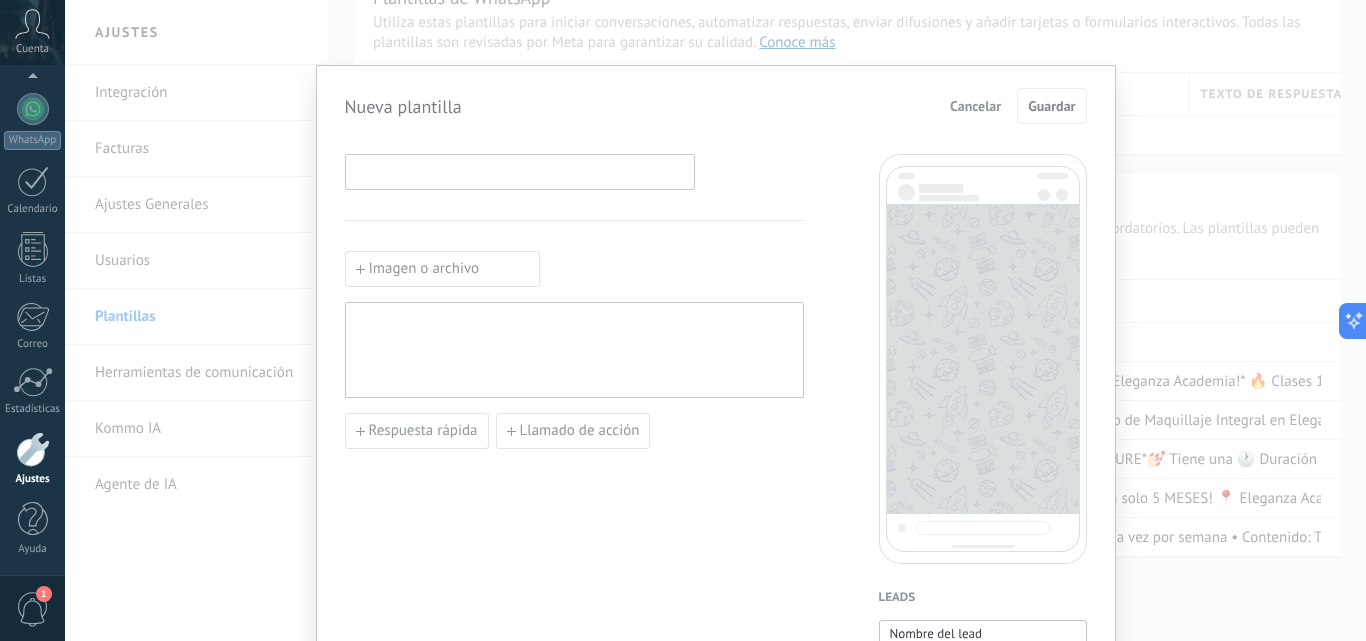 click at bounding box center [520, 171] 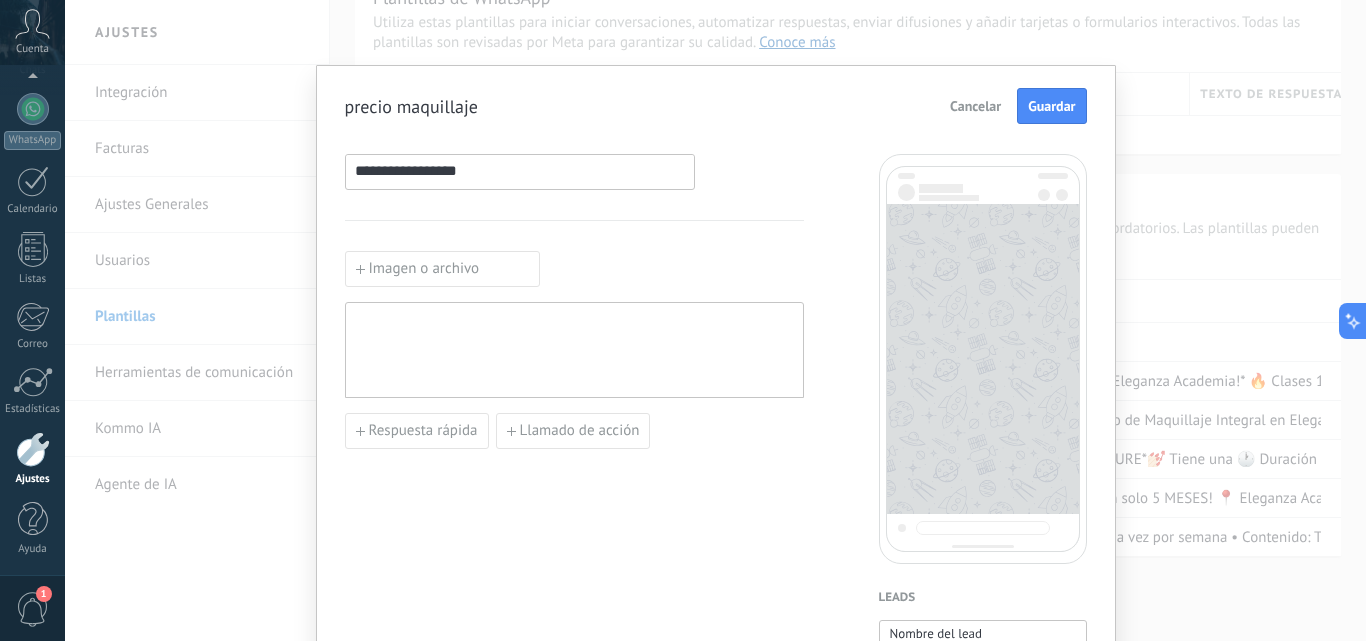 type on "**********" 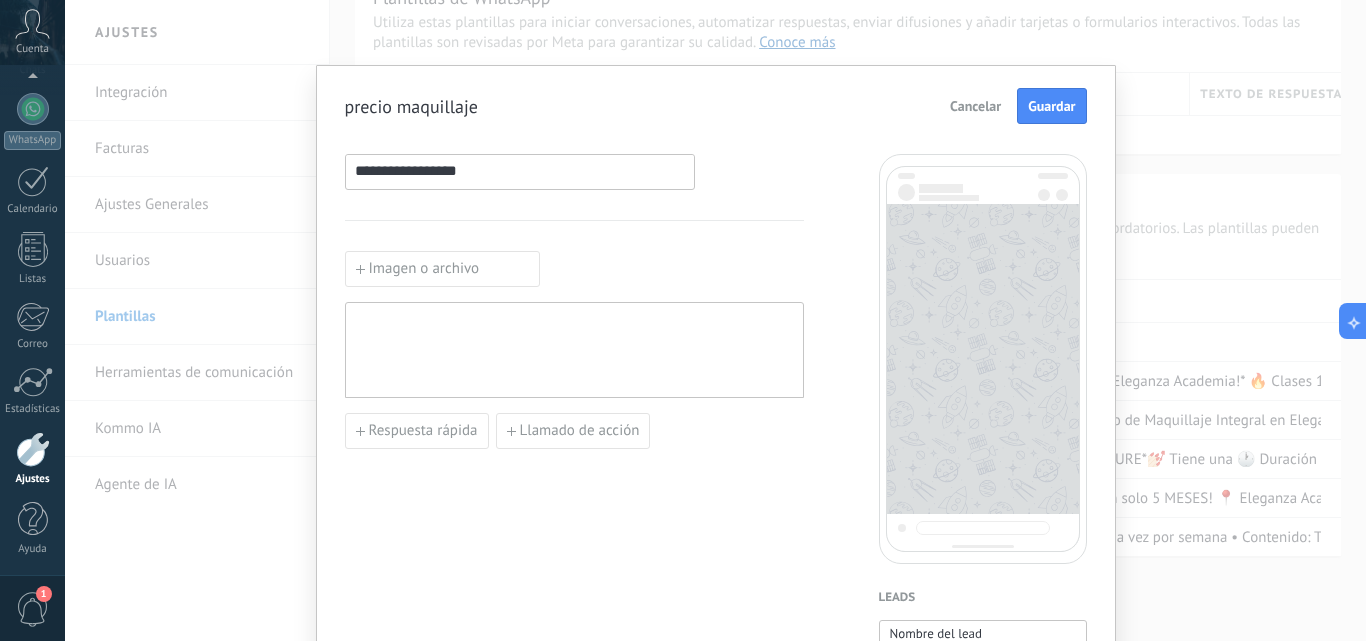 click at bounding box center [574, 350] 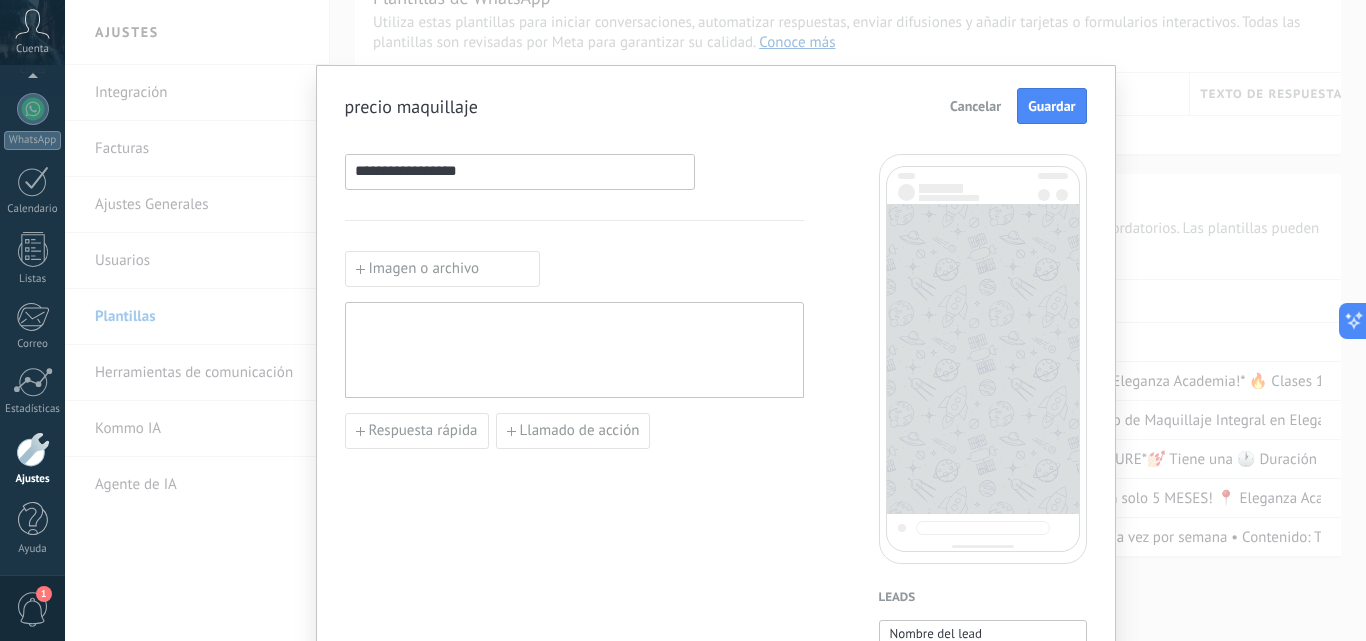 type 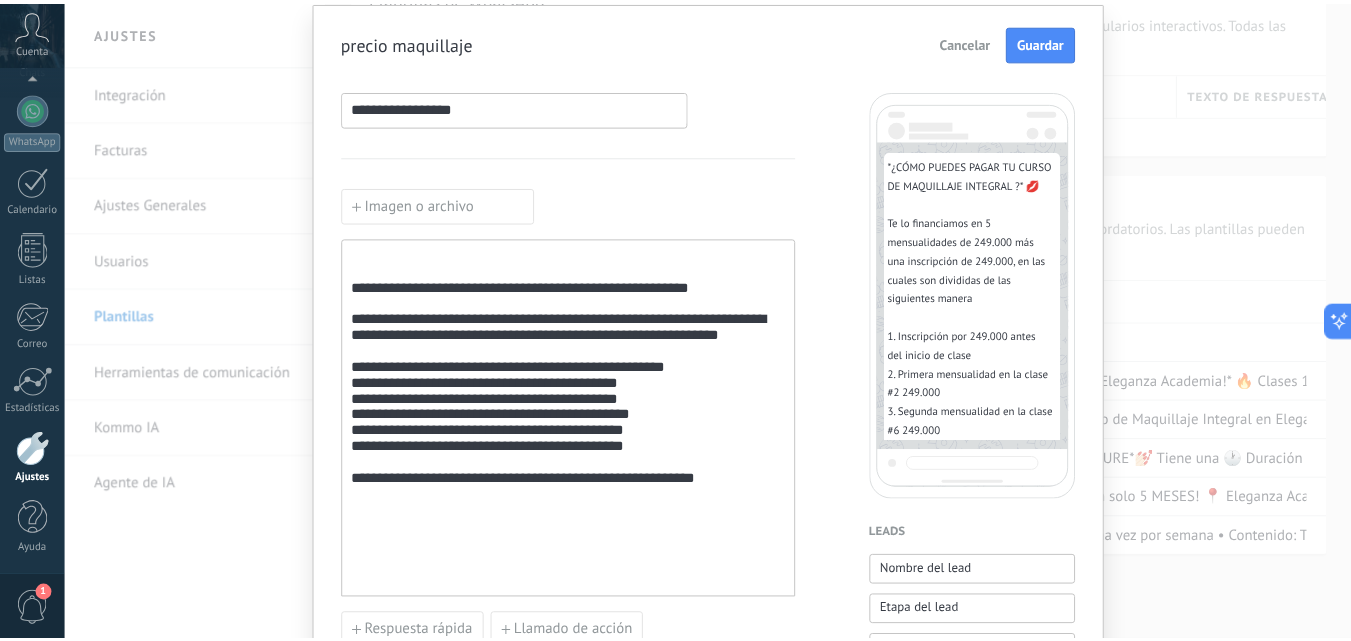 scroll, scrollTop: 0, scrollLeft: 0, axis: both 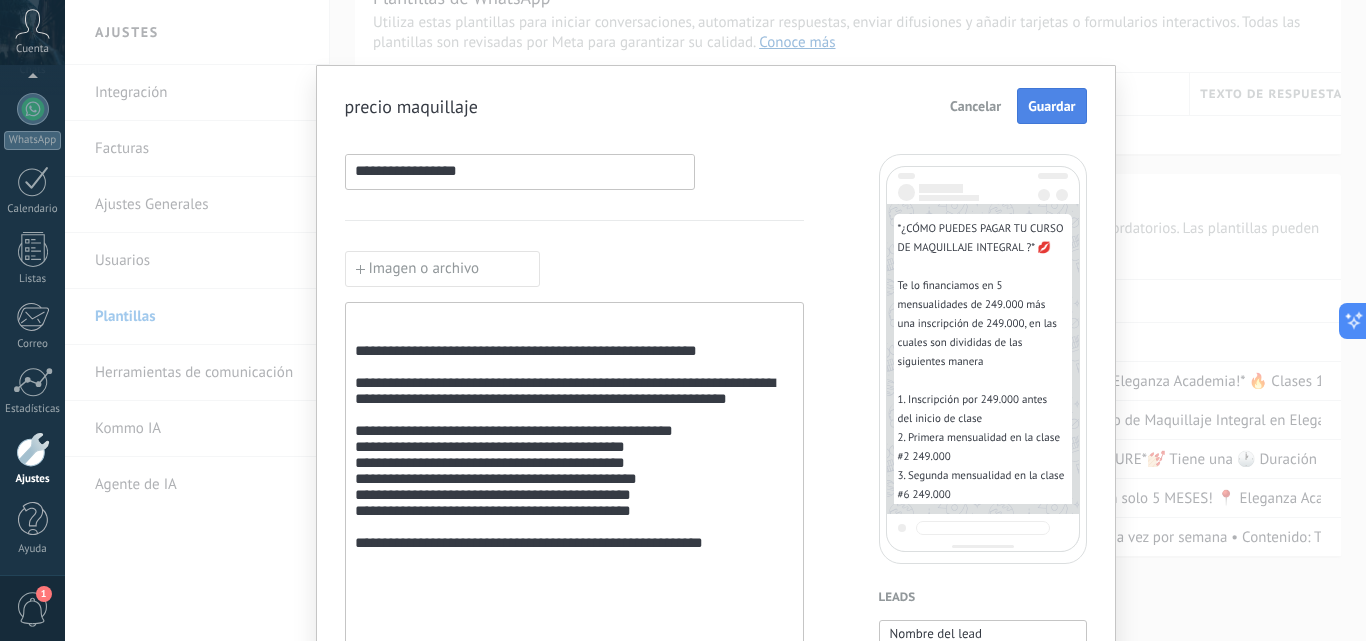drag, startPoint x: 1064, startPoint y: 110, endPoint x: 1074, endPoint y: 106, distance: 10.770329 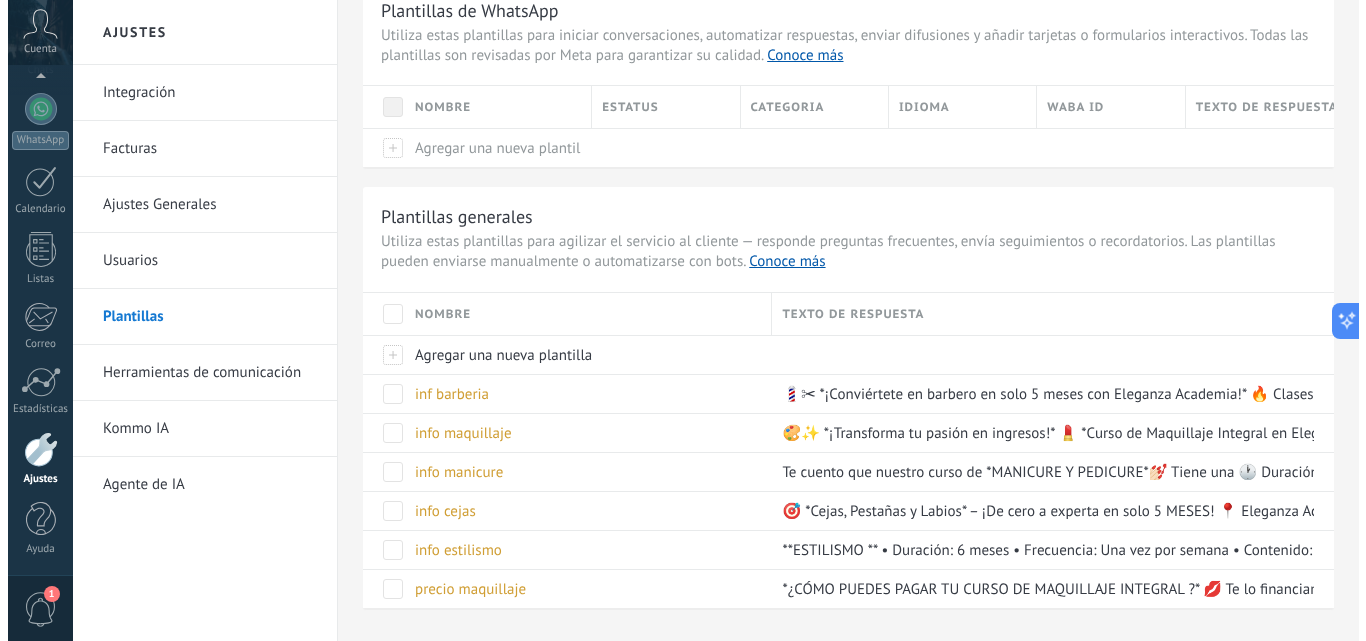 scroll, scrollTop: 135, scrollLeft: 0, axis: vertical 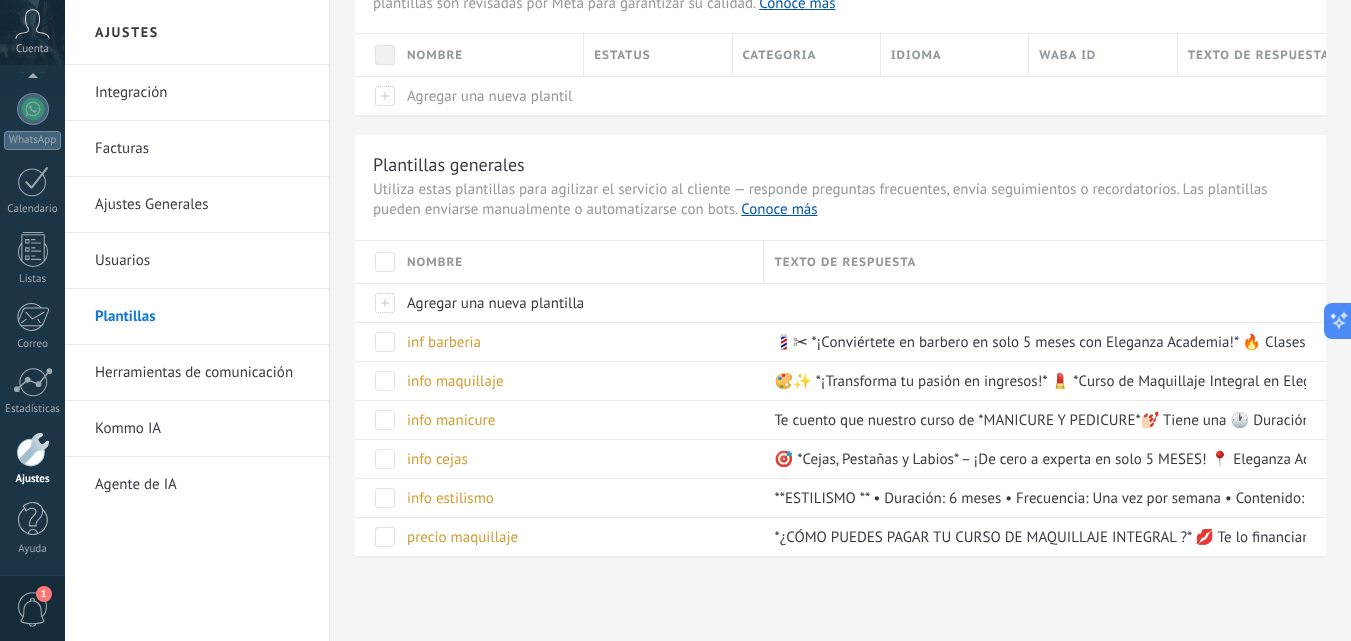 click on "1" at bounding box center [33, 609] 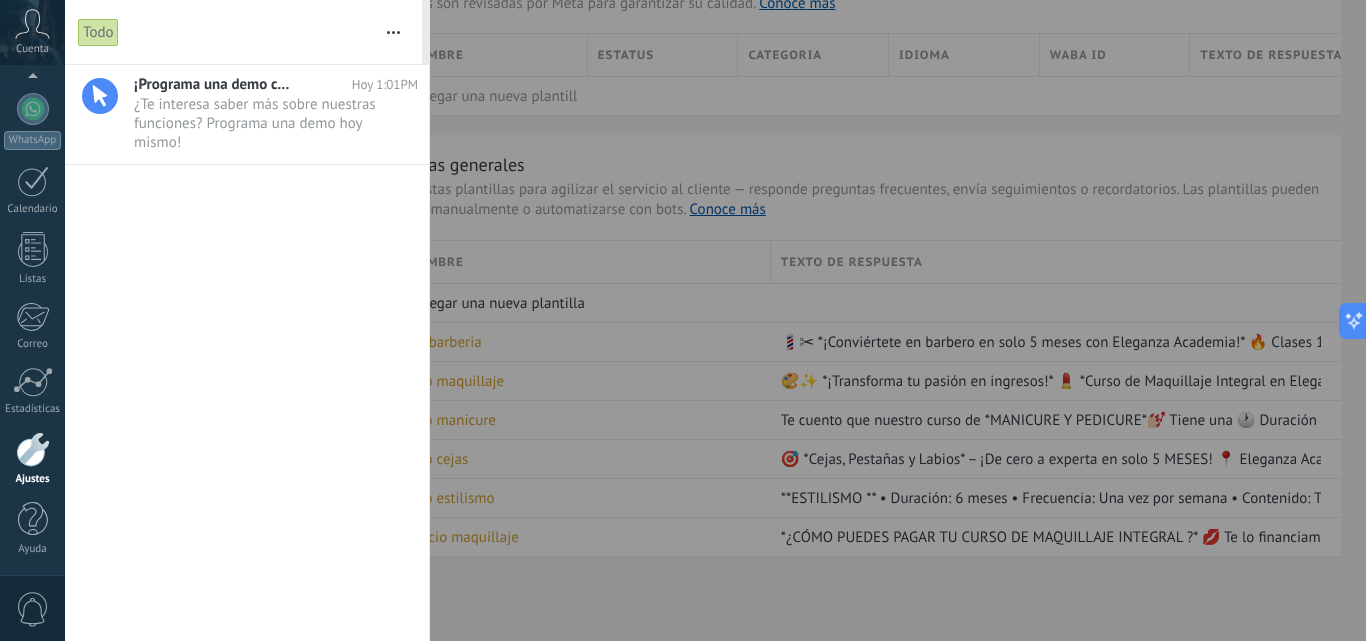 click at bounding box center (683, 320) 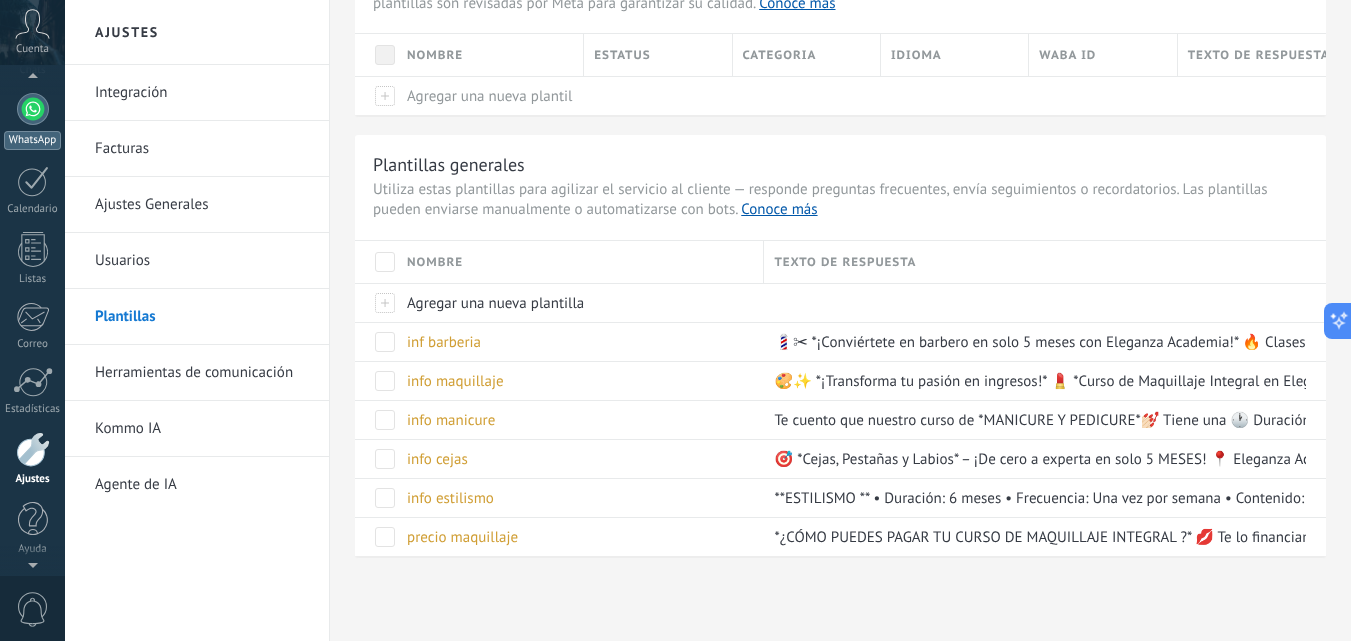 scroll, scrollTop: 0, scrollLeft: 0, axis: both 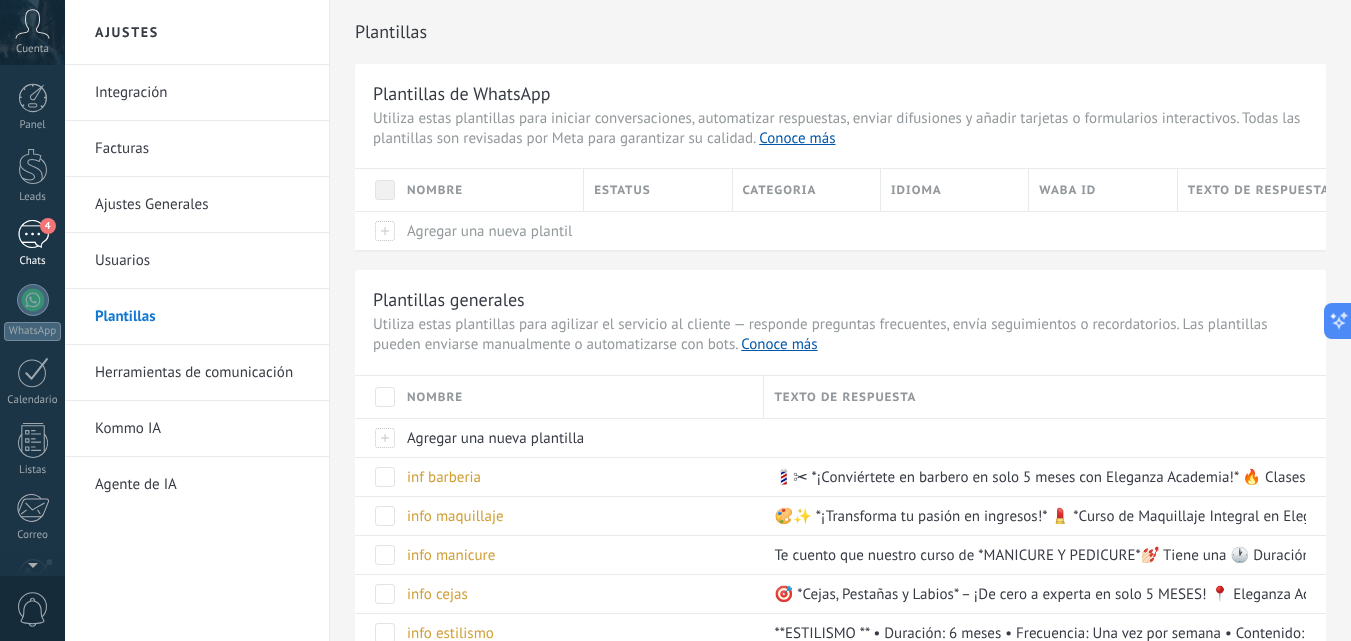 click on "4" at bounding box center [33, 234] 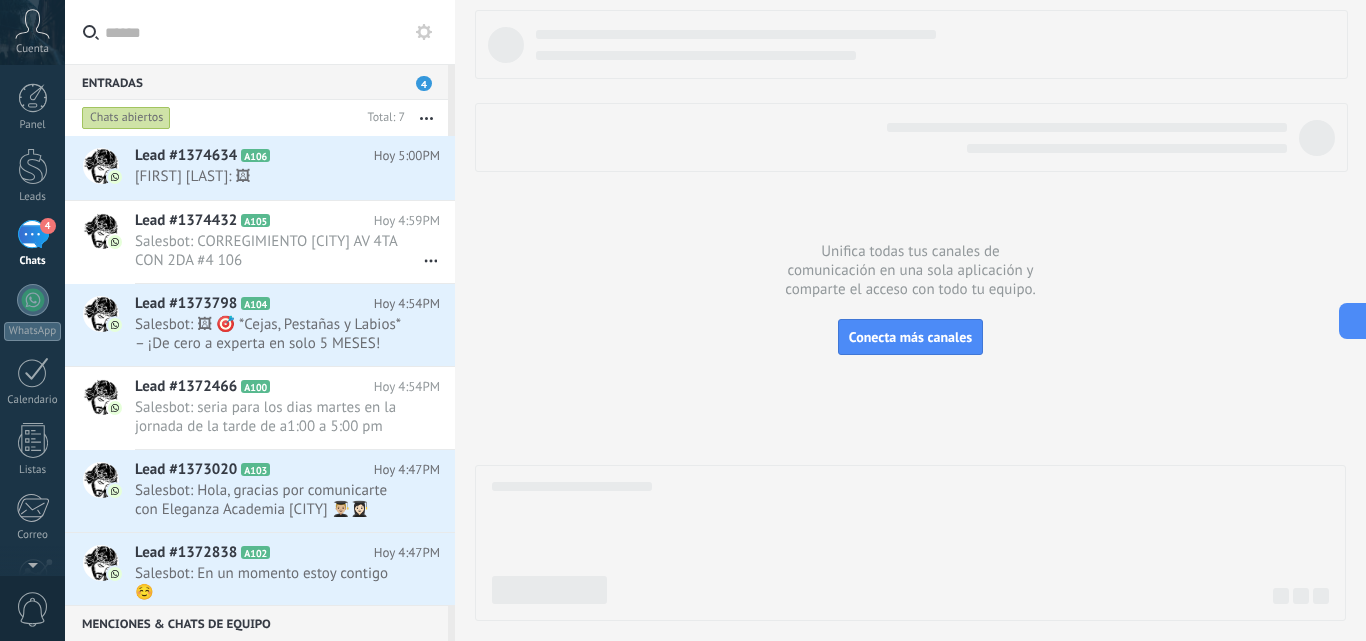 click 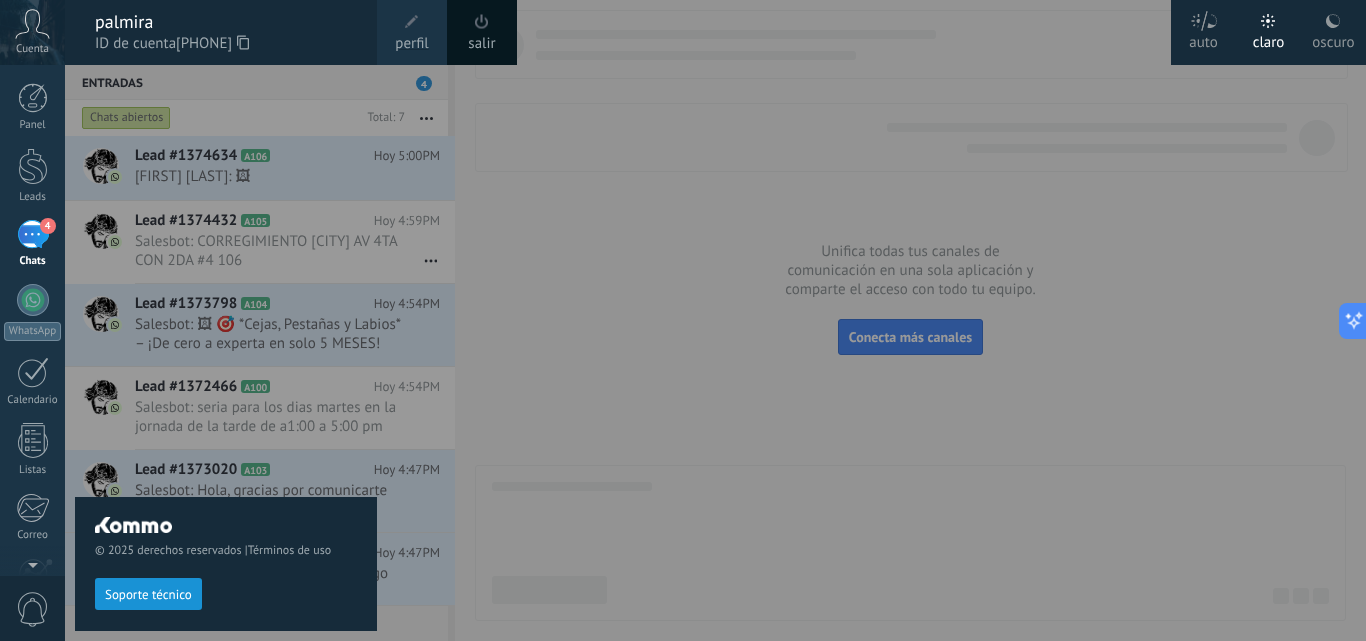 click on "salir" at bounding box center (482, 32) 